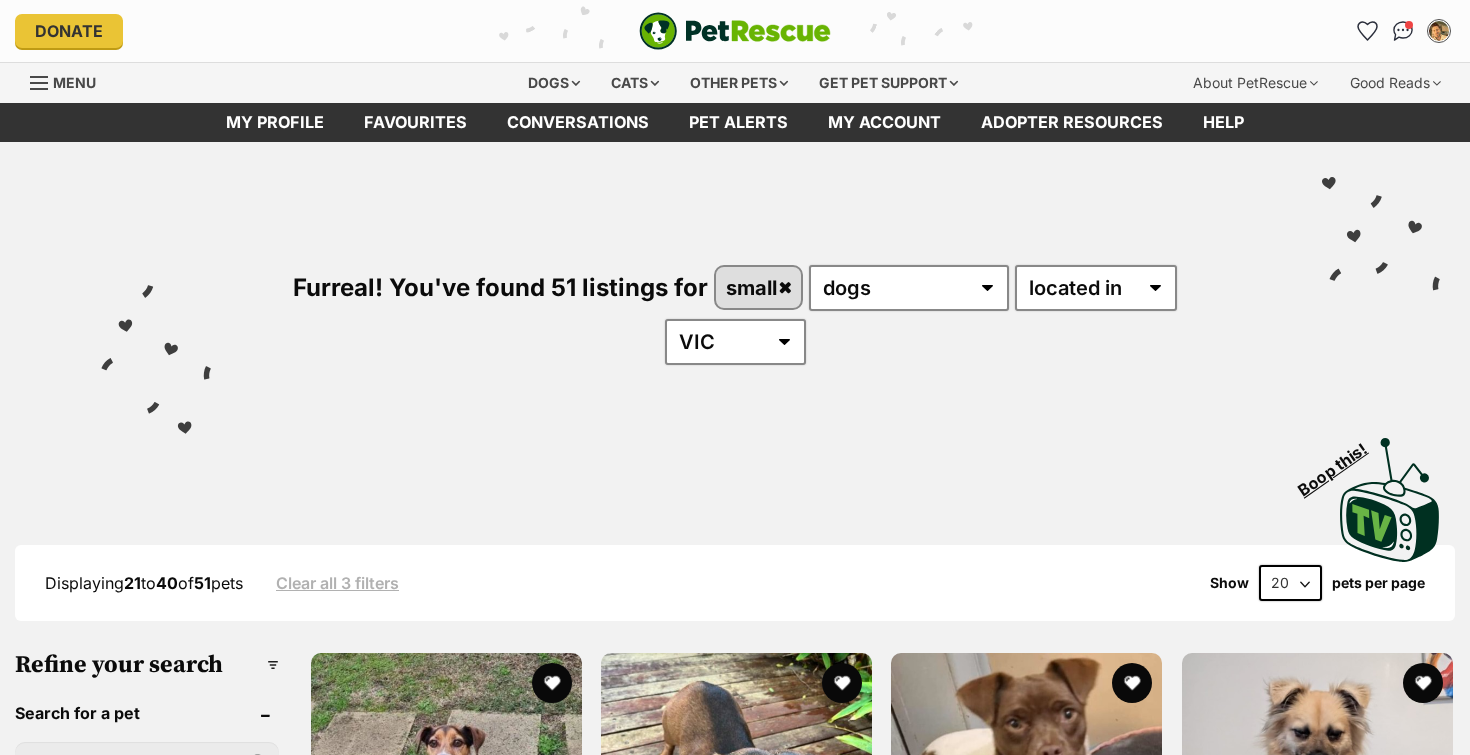 scroll, scrollTop: 476, scrollLeft: 0, axis: vertical 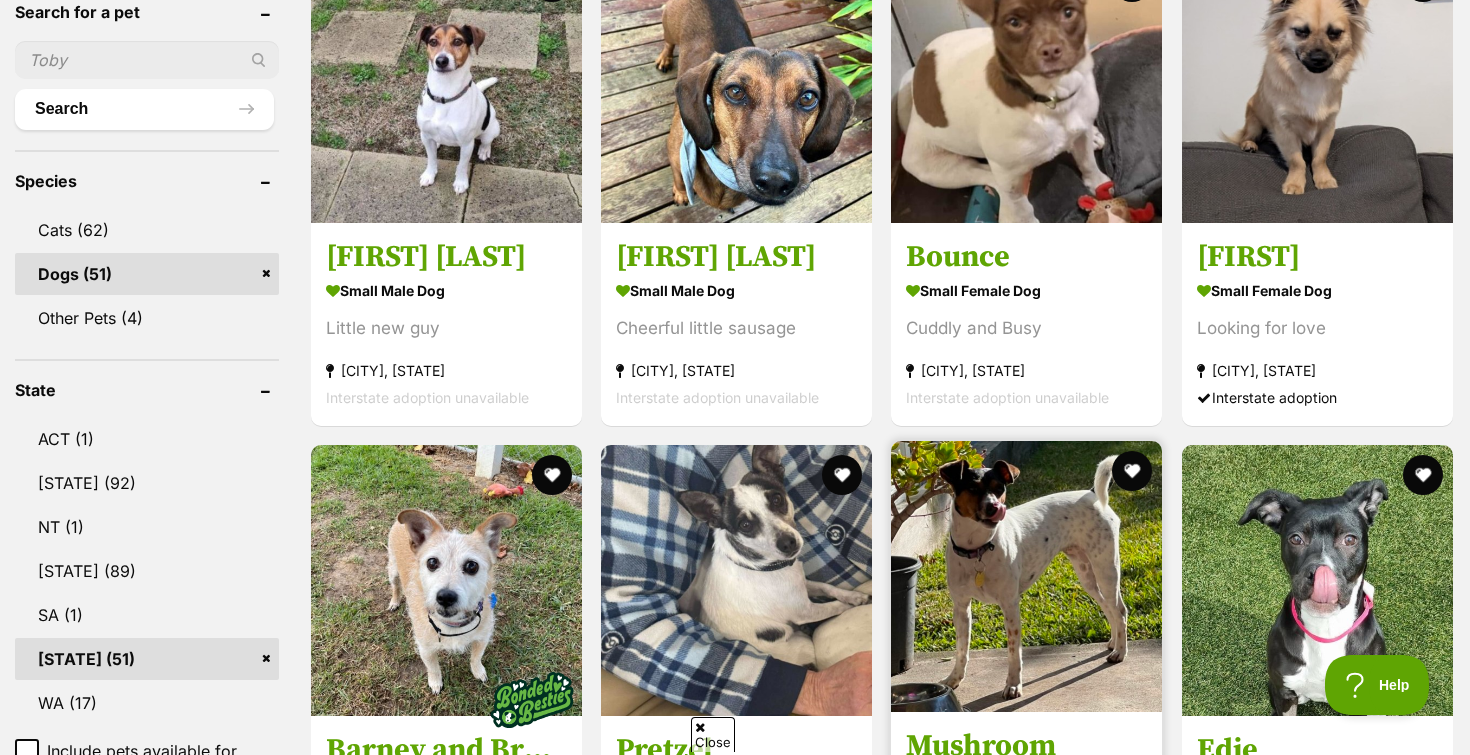 click at bounding box center (1026, 576) 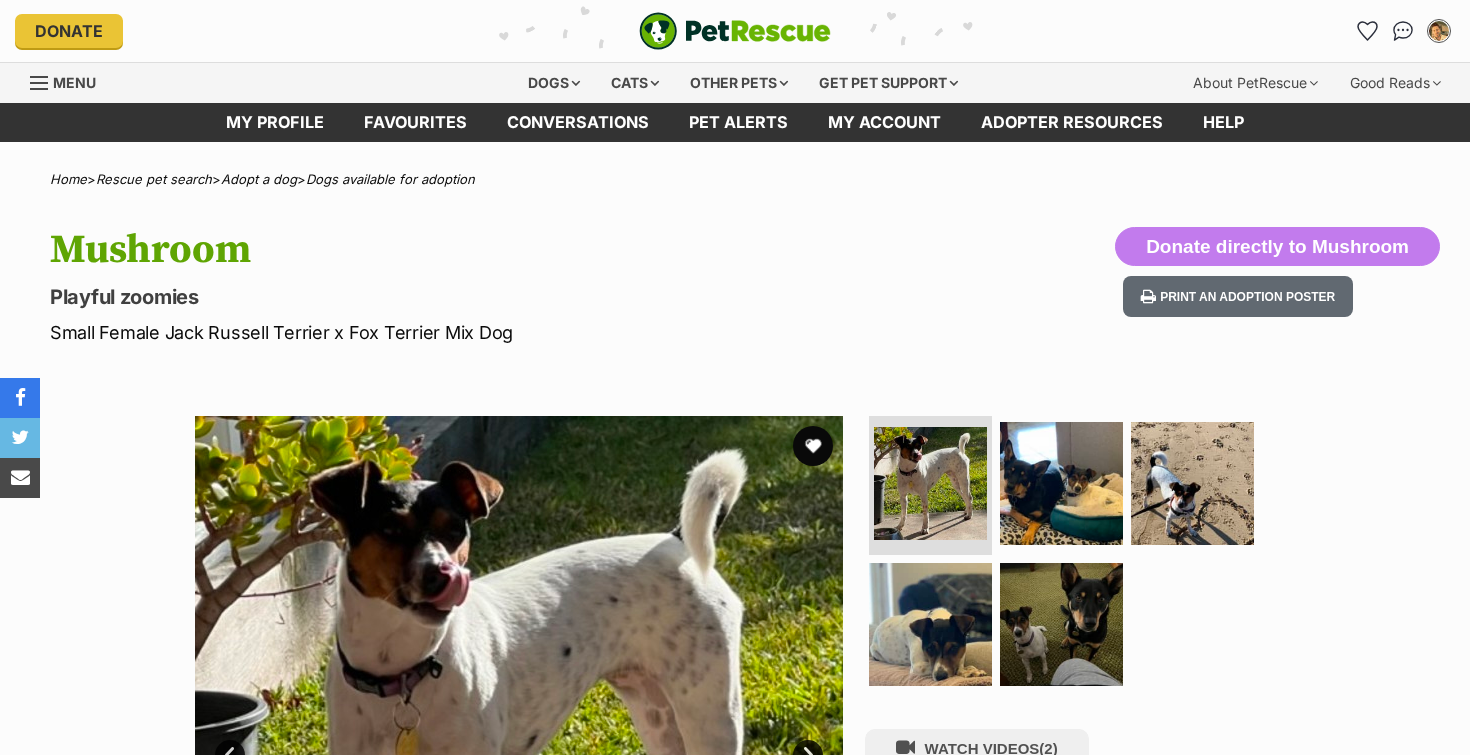 scroll, scrollTop: 0, scrollLeft: 0, axis: both 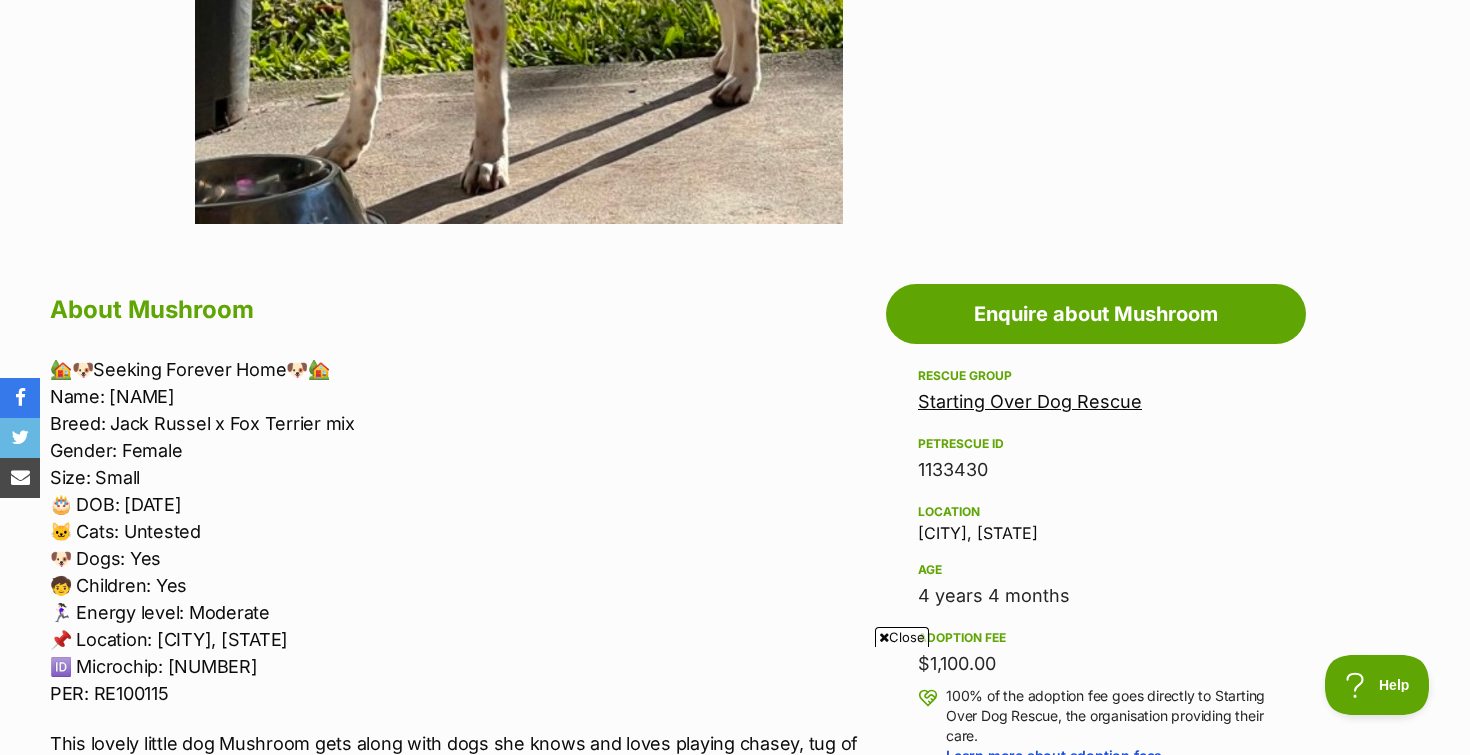 click on "Starting Over Dog Rescue" at bounding box center [1030, 401] 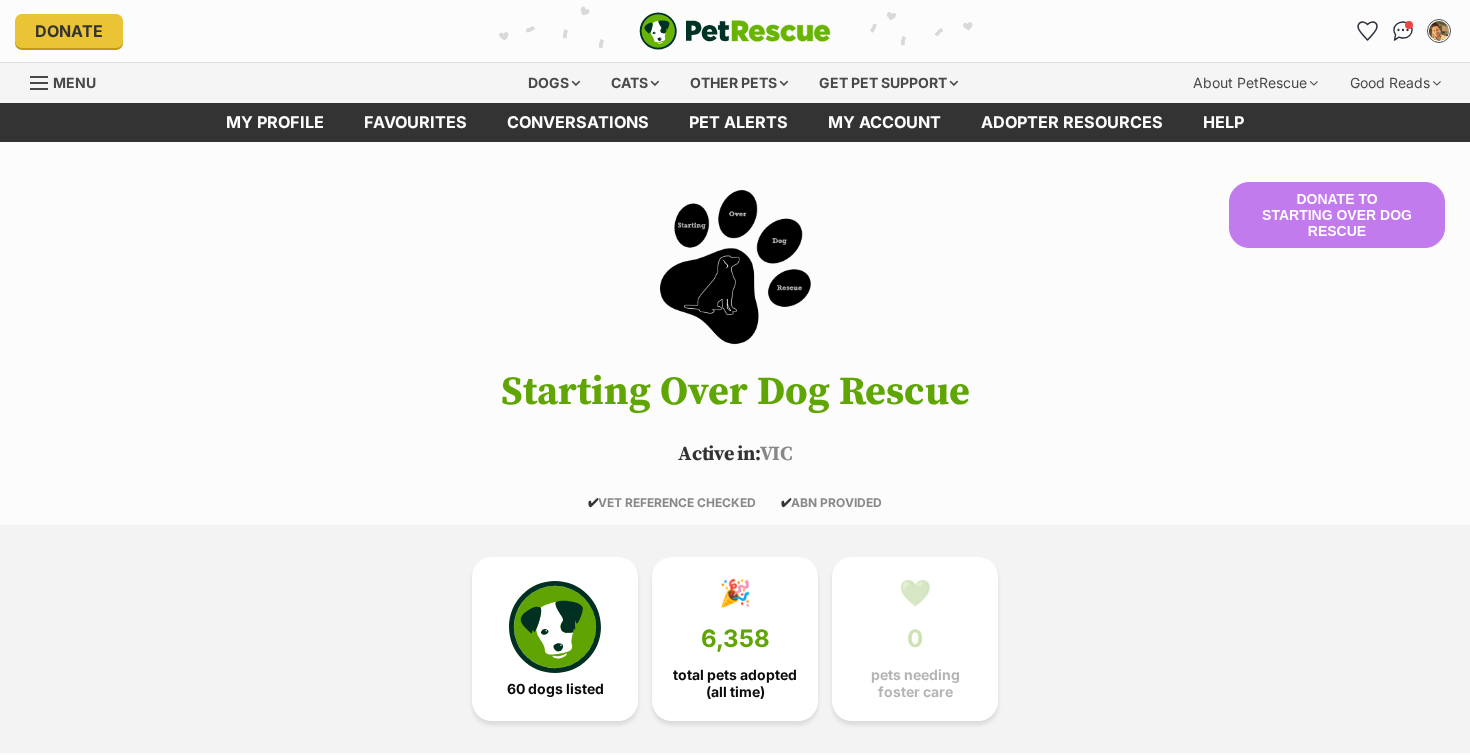 scroll, scrollTop: 0, scrollLeft: 0, axis: both 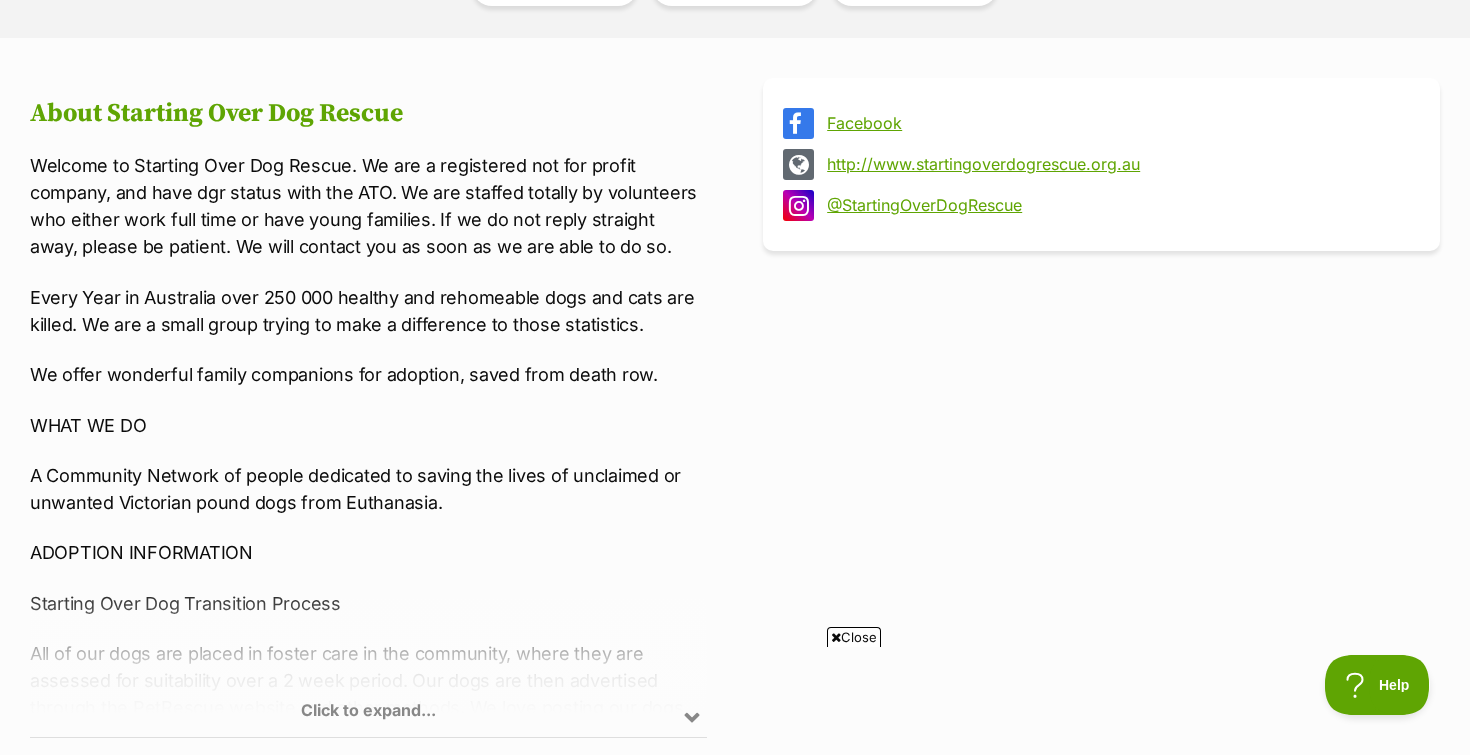 click on "http://www.startingoverdogrescue.org.au" at bounding box center [1119, 164] 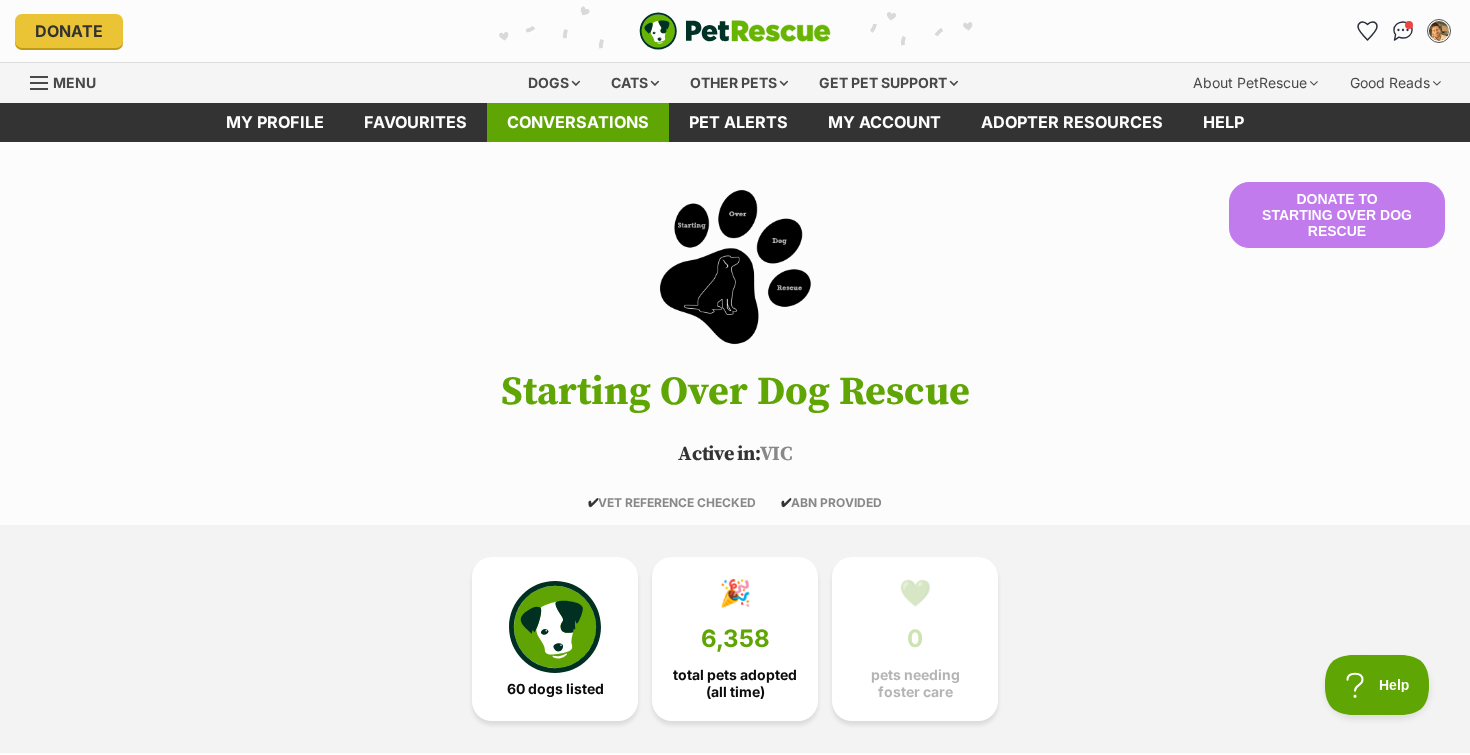 click on "Conversations" at bounding box center [578, 122] 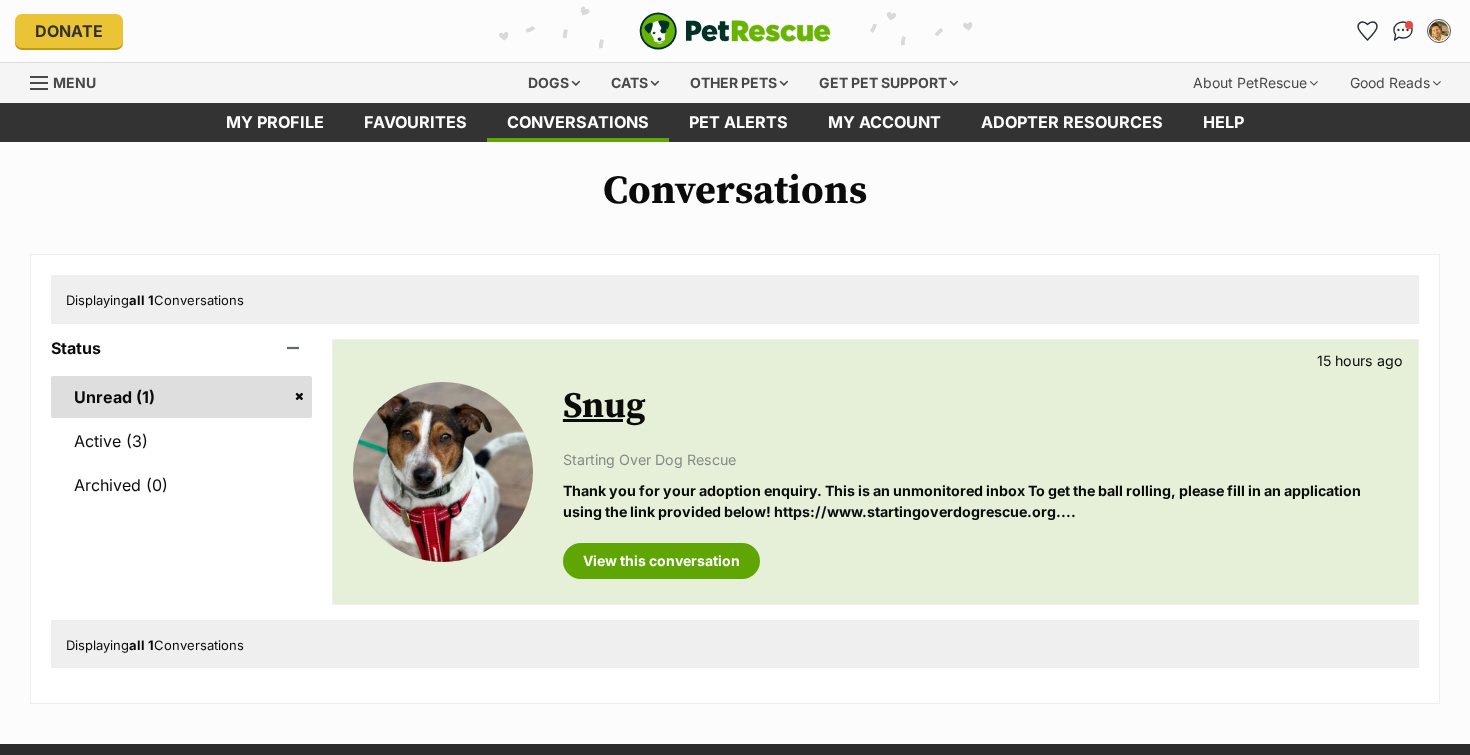 scroll, scrollTop: 0, scrollLeft: 0, axis: both 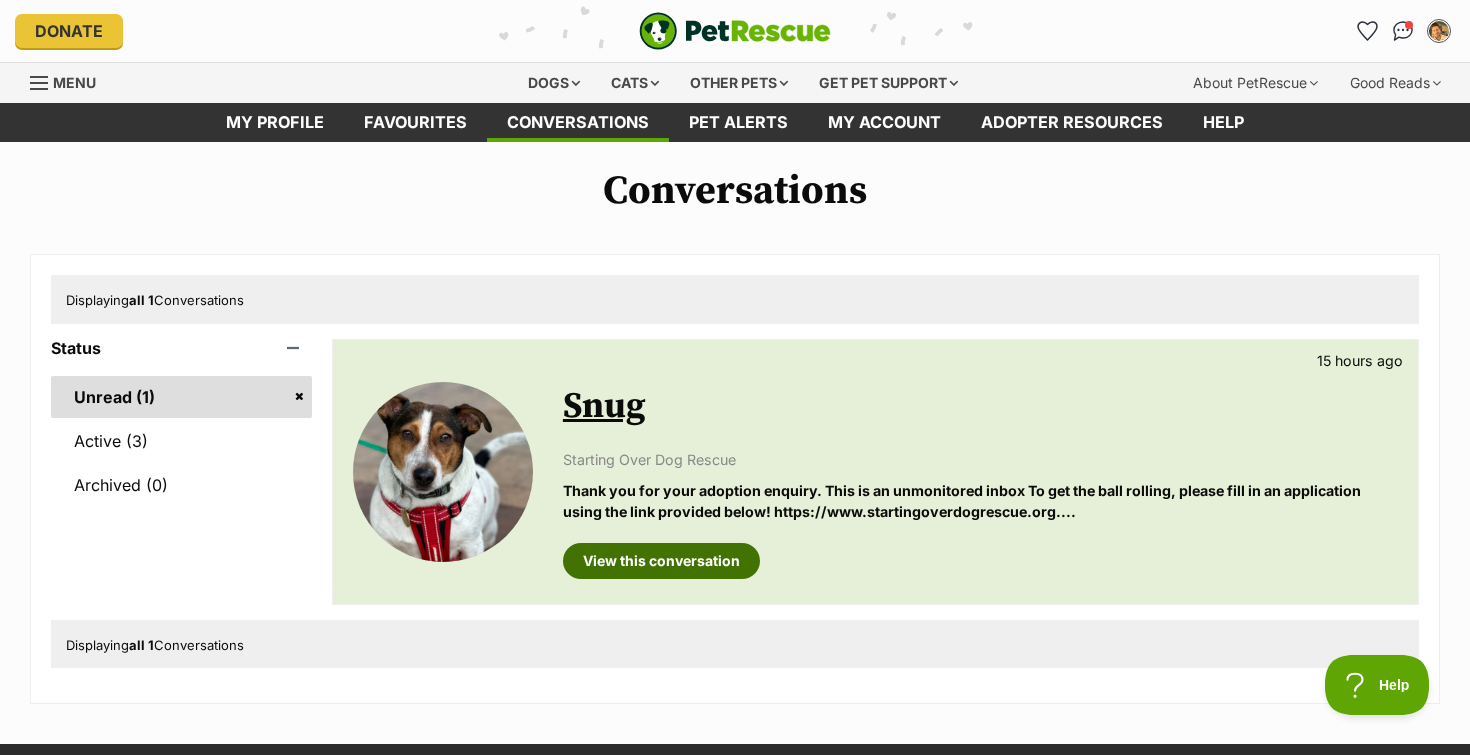 click on "View this conversation" at bounding box center (661, 561) 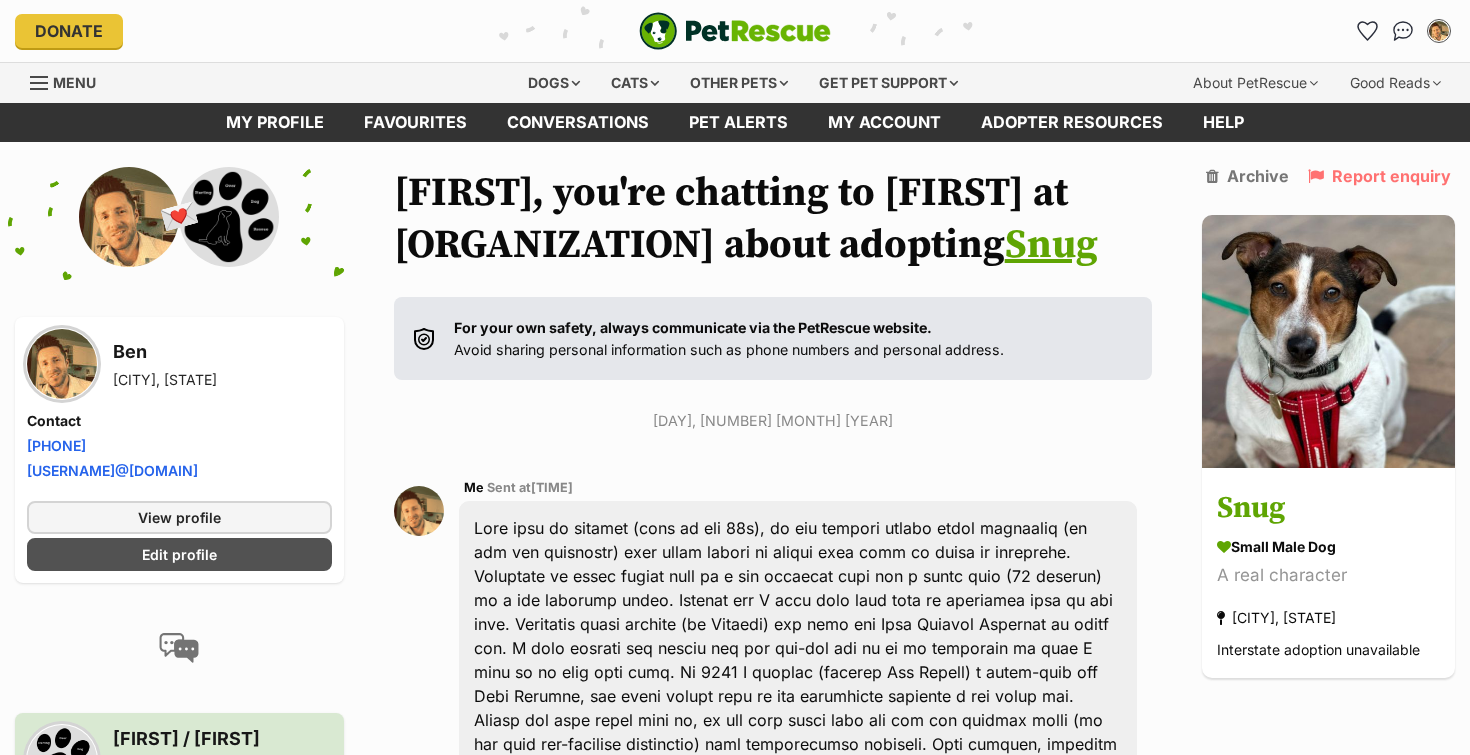 scroll, scrollTop: 0, scrollLeft: 0, axis: both 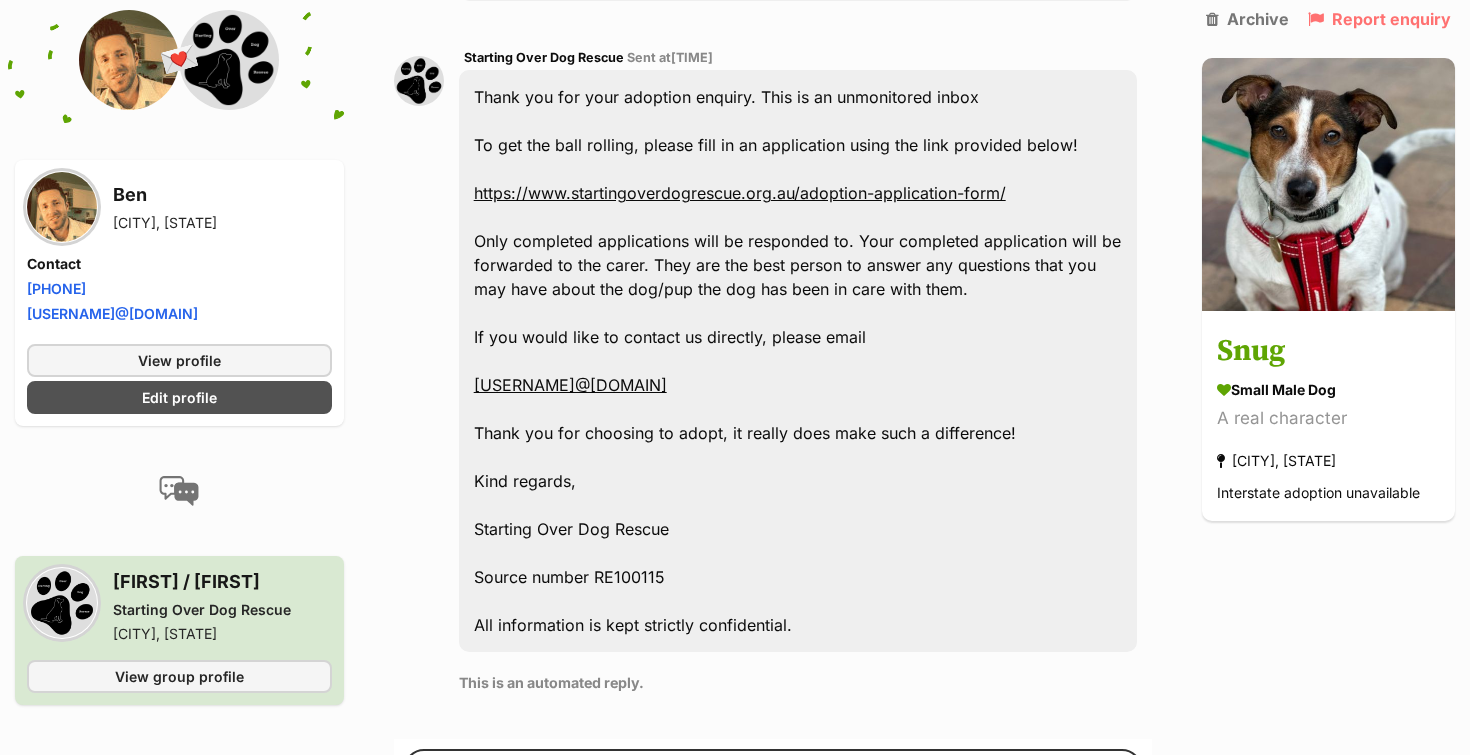 click on "https://www.startingoverdogrescue.org.au/adoption-application-form/" at bounding box center [740, 193] 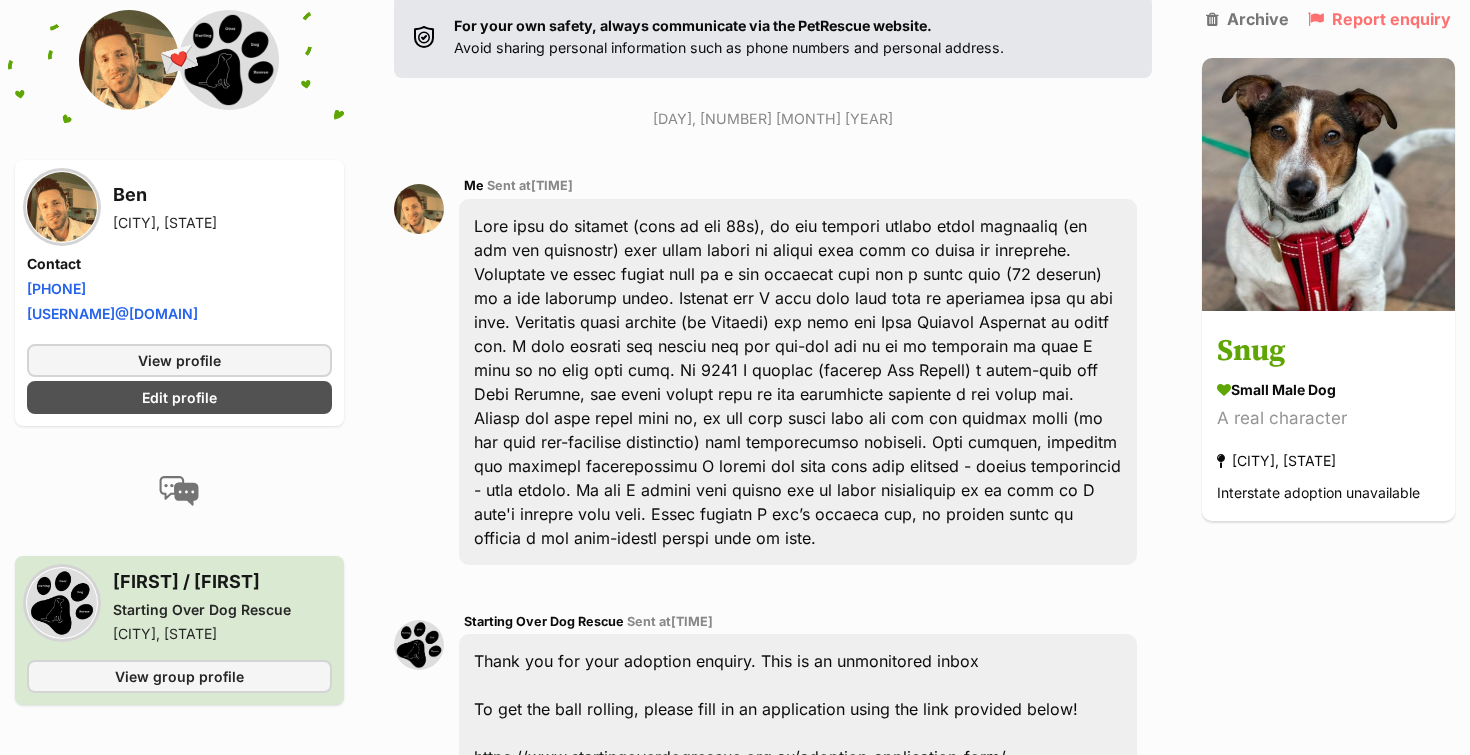 scroll, scrollTop: 353, scrollLeft: 0, axis: vertical 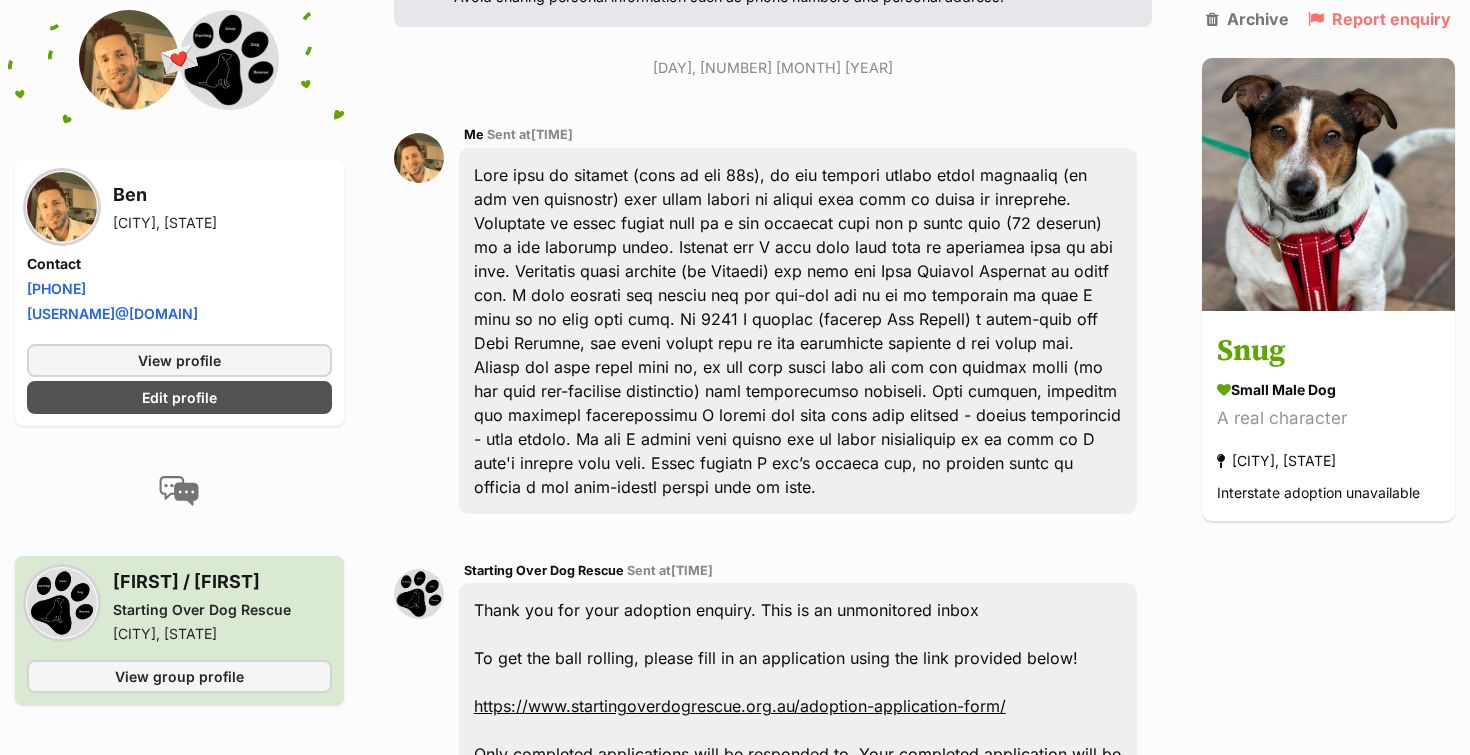 click at bounding box center (798, 331) 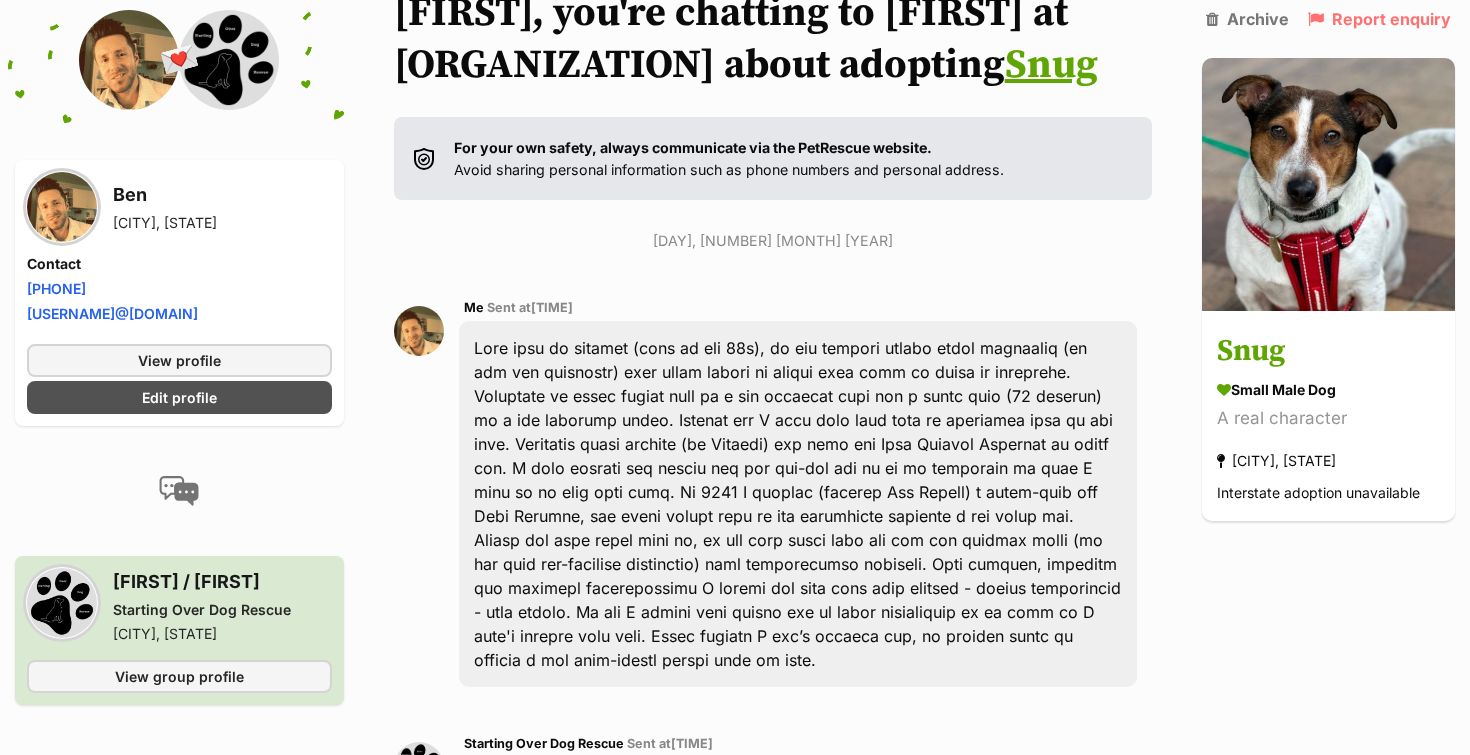 scroll, scrollTop: 0, scrollLeft: 0, axis: both 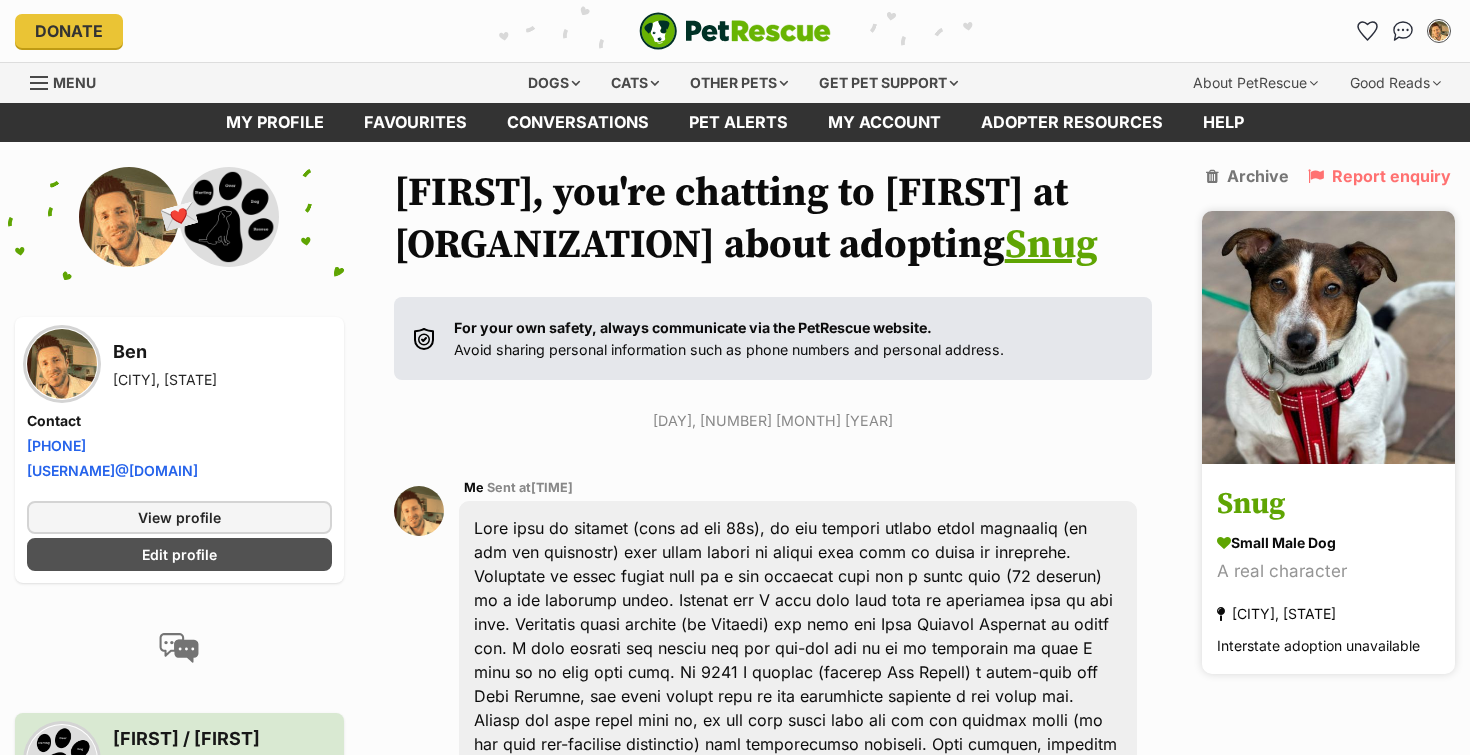 click at bounding box center [1328, 337] 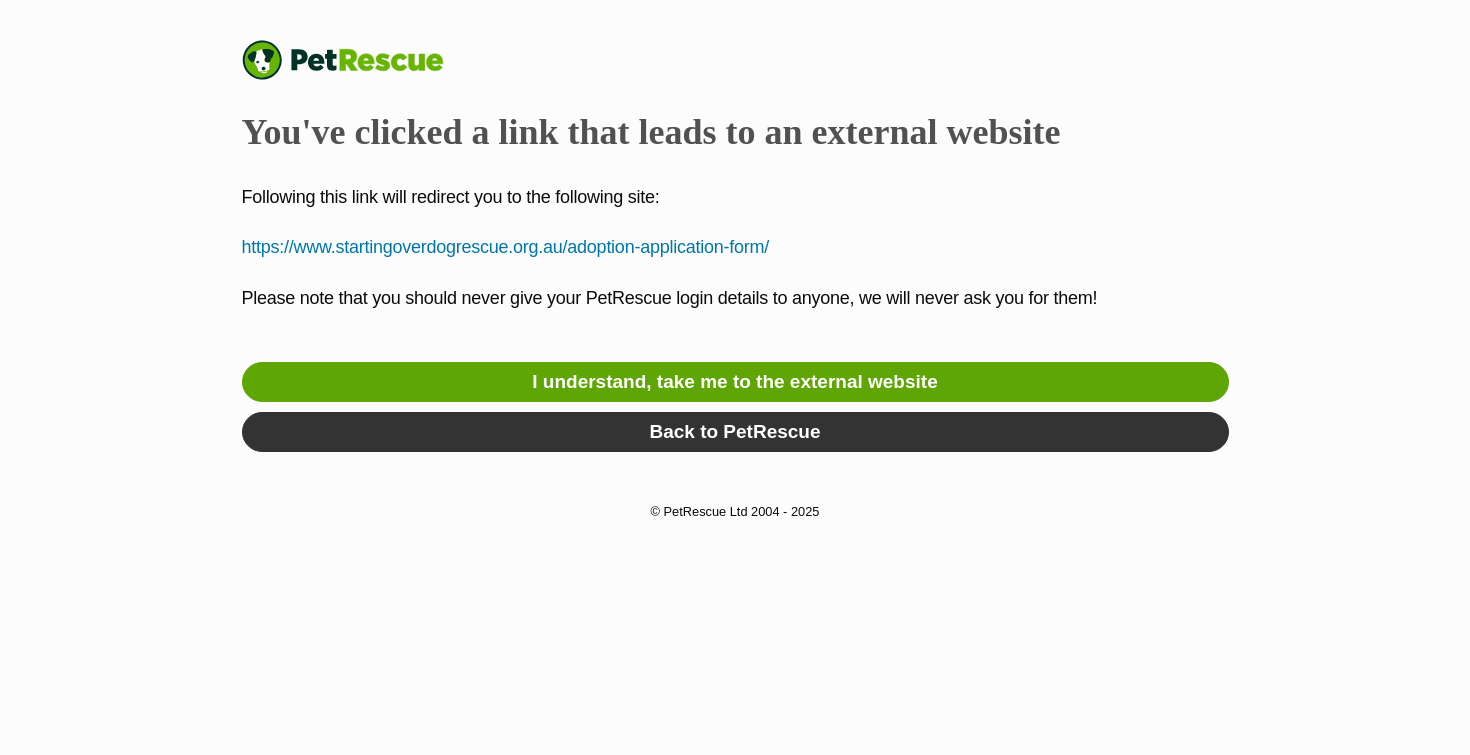 scroll, scrollTop: 0, scrollLeft: 0, axis: both 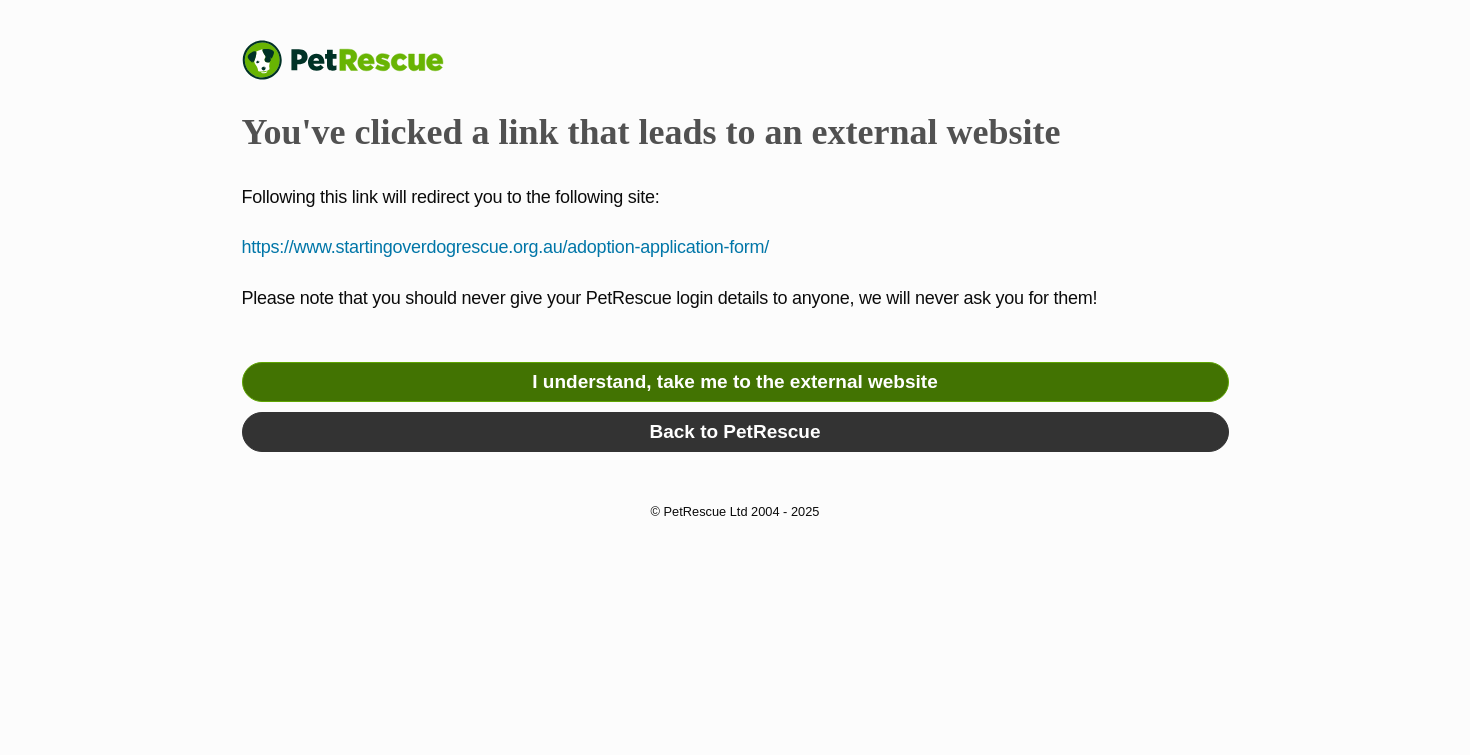 click on "I understand, take me to the external website" at bounding box center [735, 382] 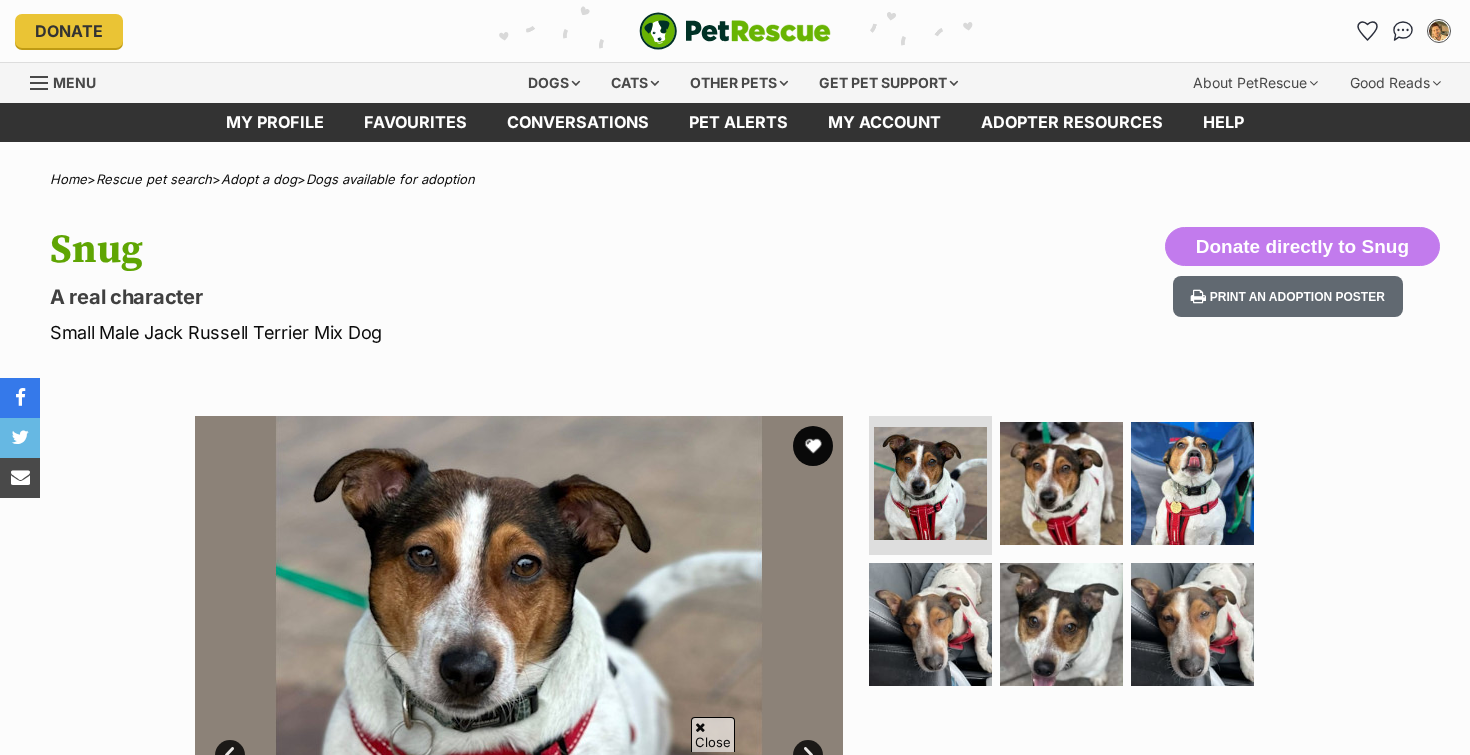 scroll, scrollTop: 602, scrollLeft: 0, axis: vertical 